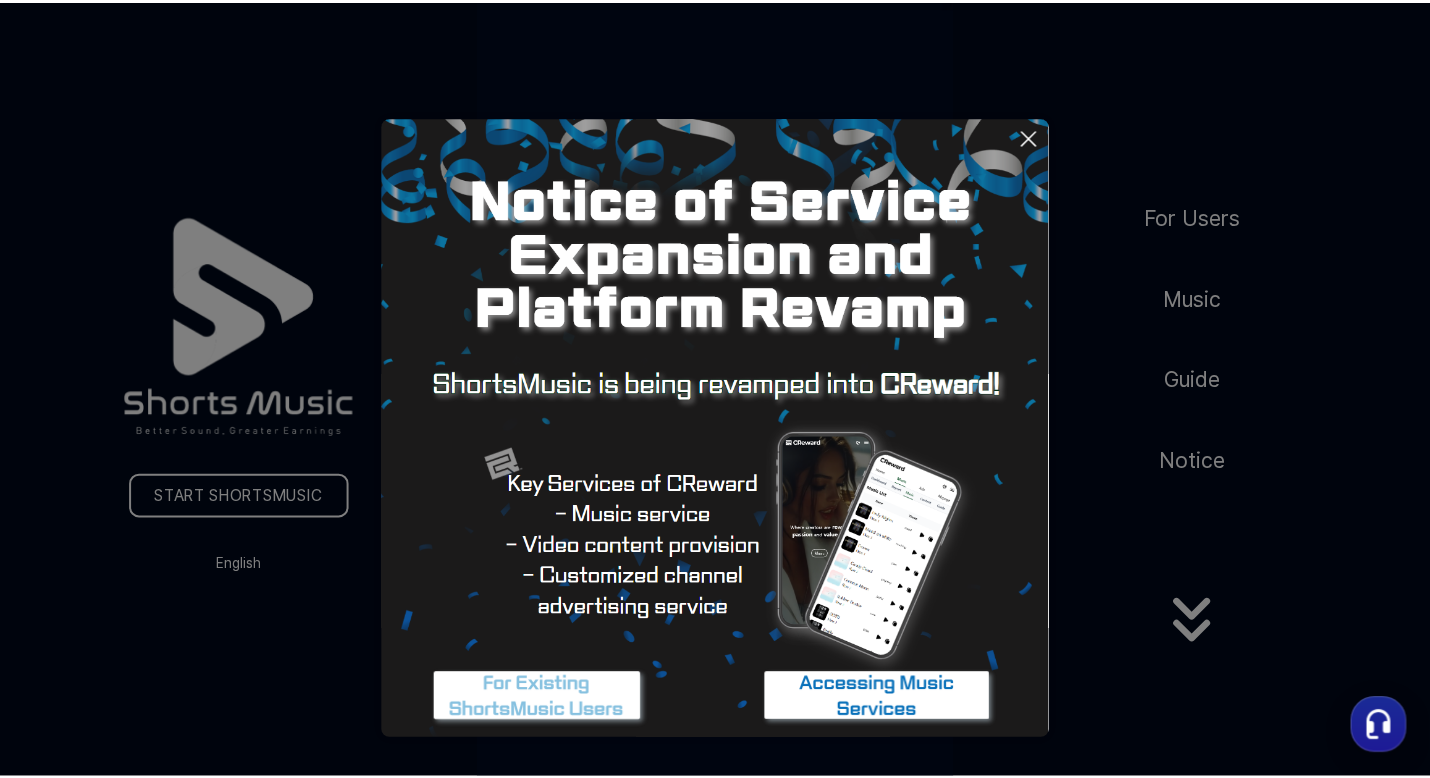 scroll, scrollTop: 0, scrollLeft: 0, axis: both 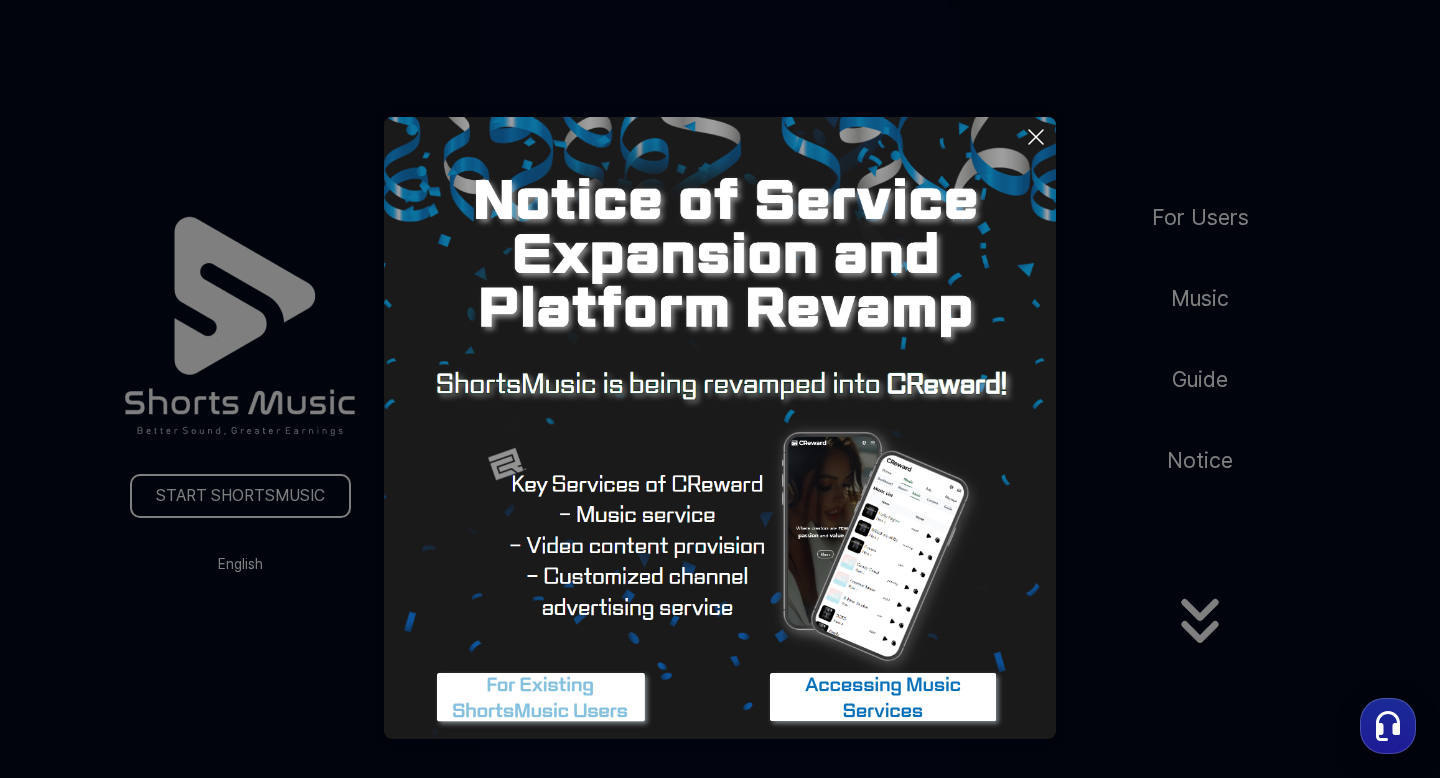 click 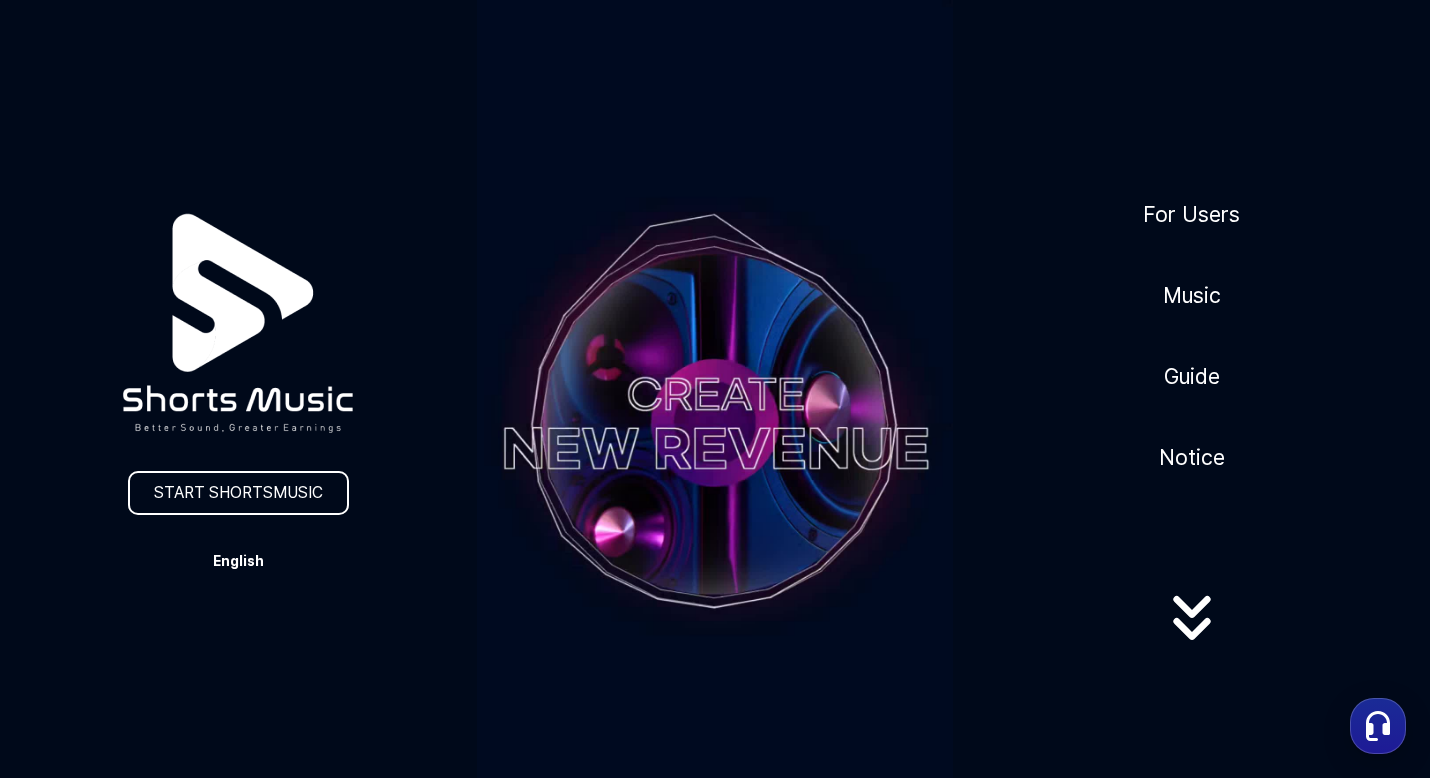 click on "English" at bounding box center (238, 561) 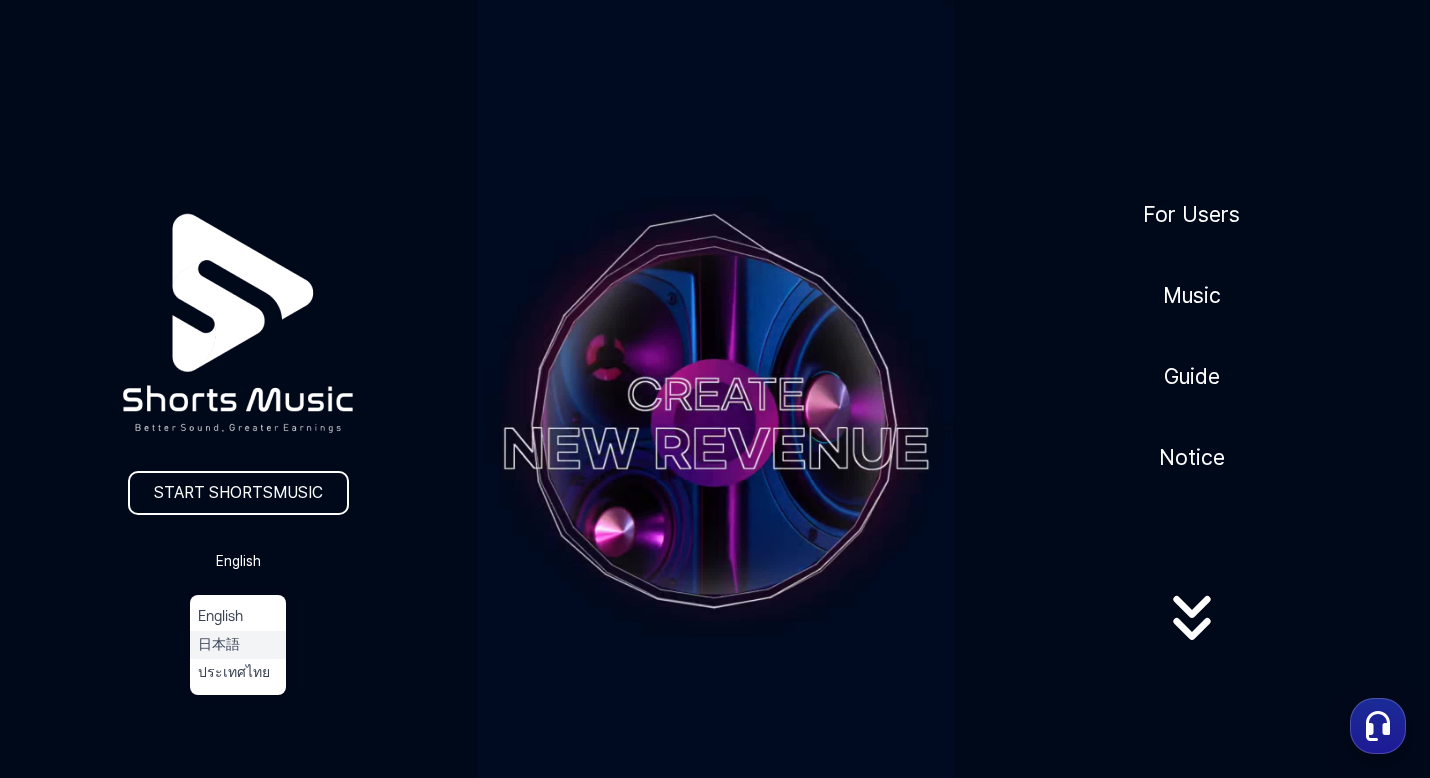 click on "日本語" at bounding box center (238, 645) 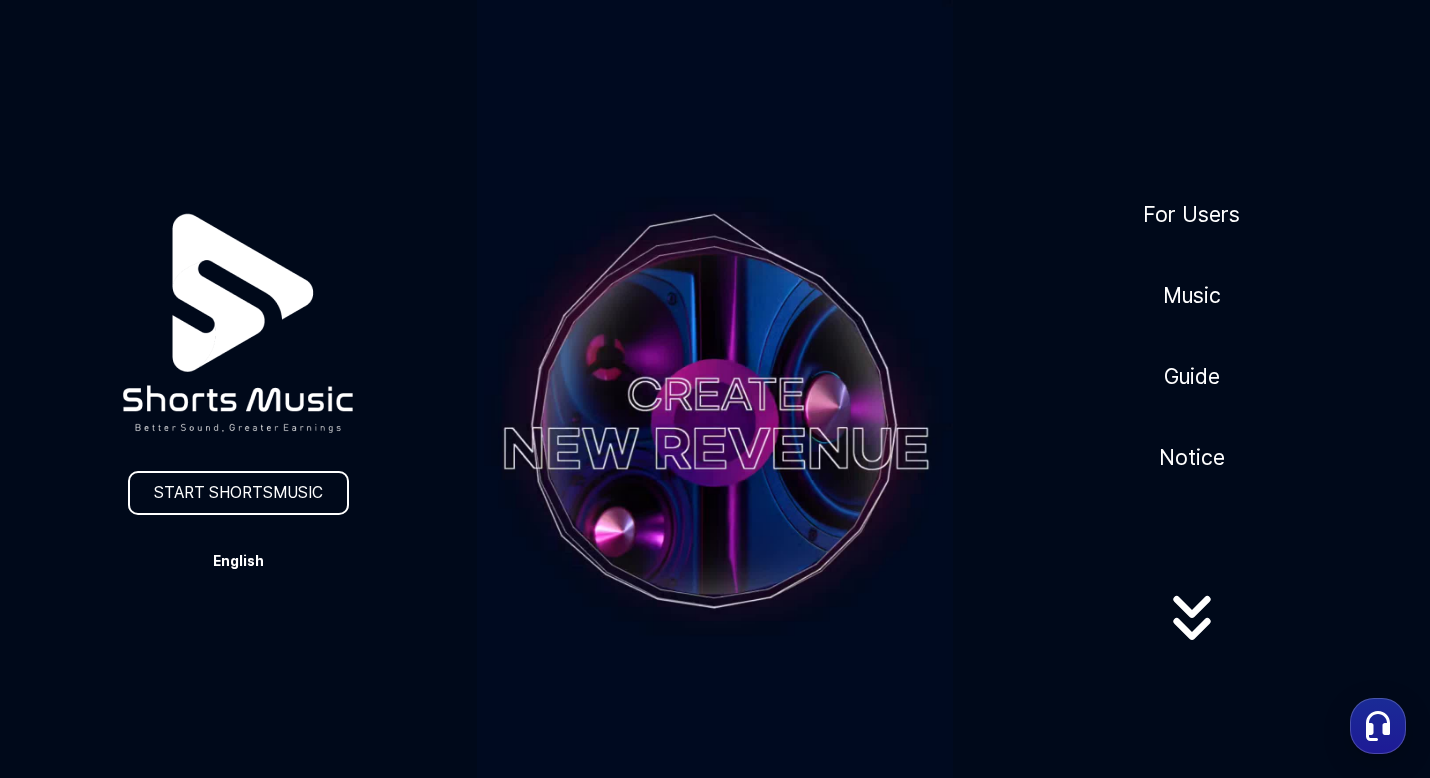 click on "English" at bounding box center [238, 561] 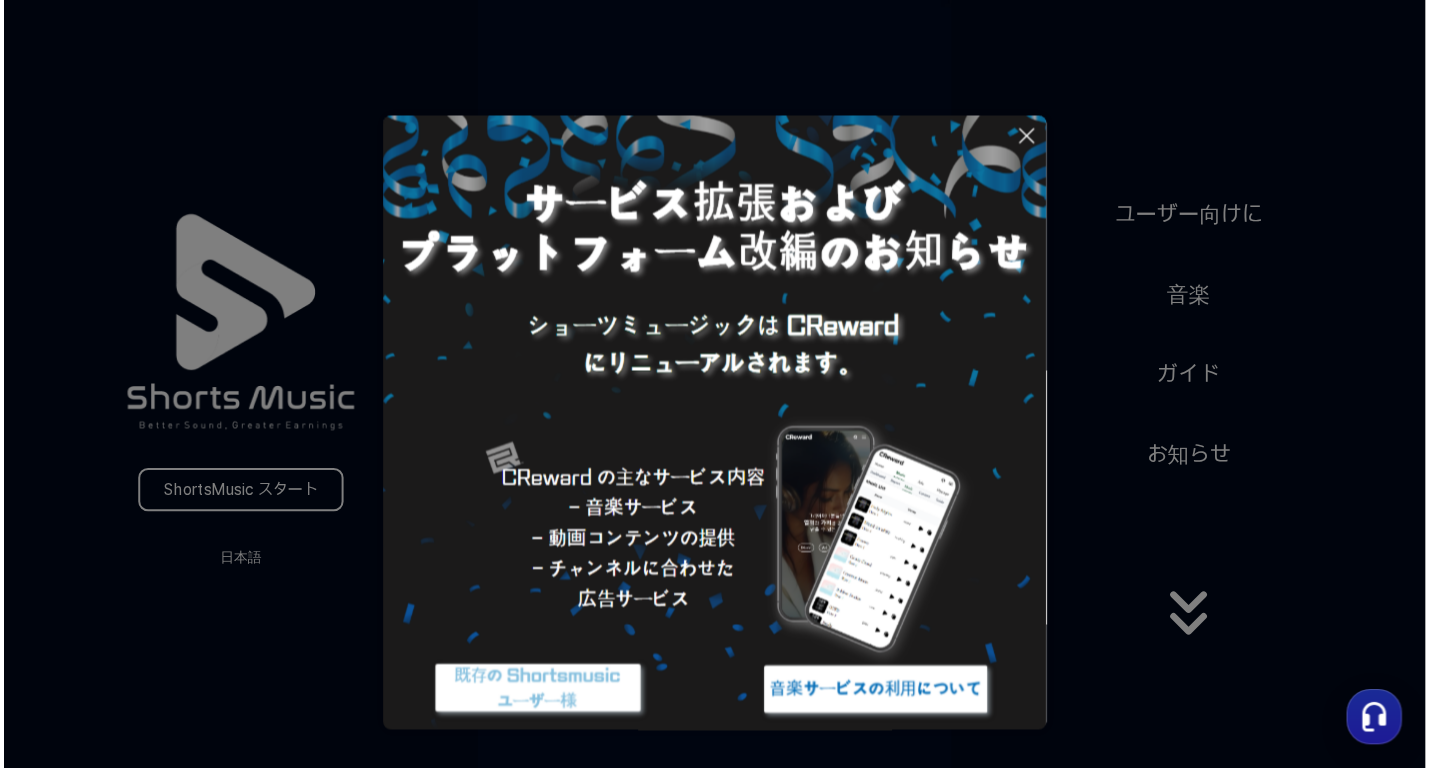 scroll, scrollTop: 0, scrollLeft: 0, axis: both 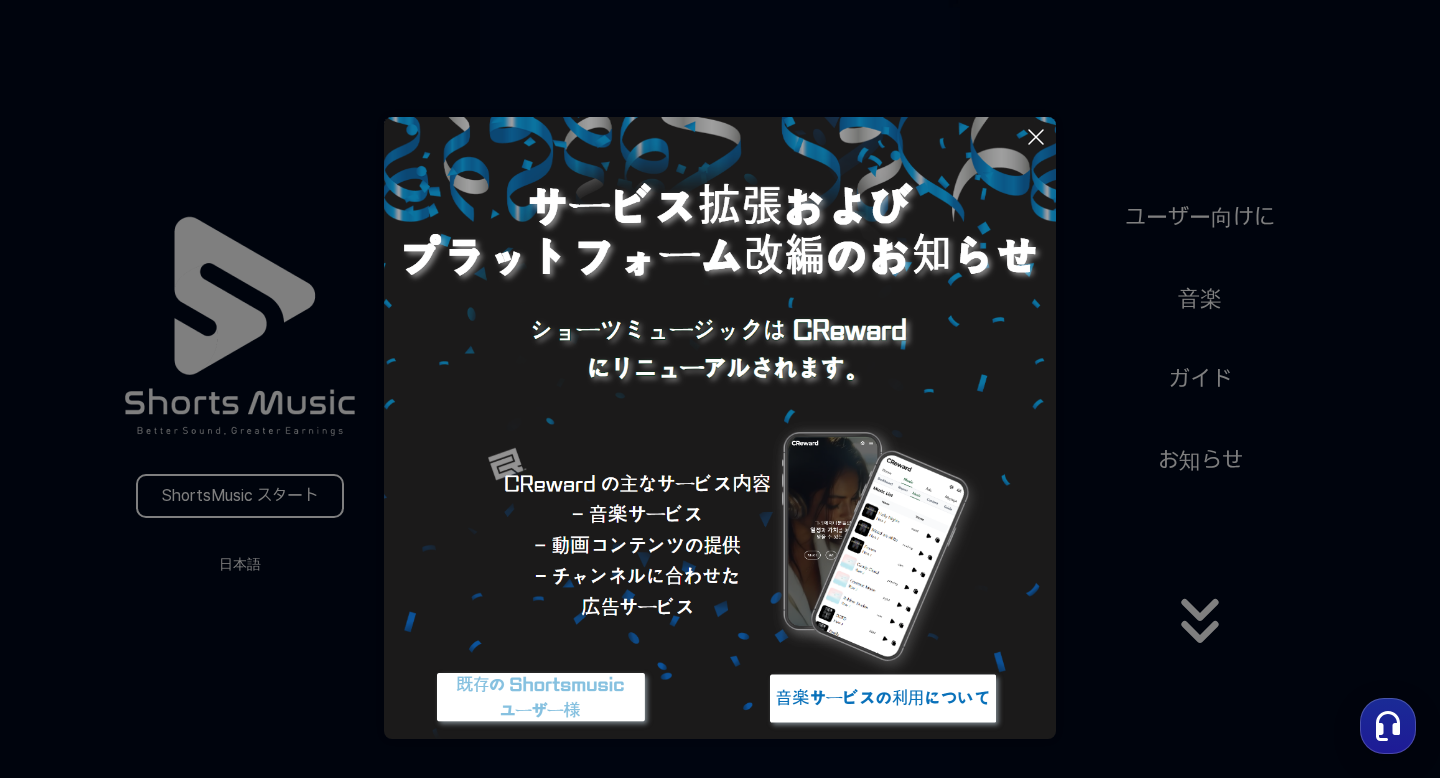 click 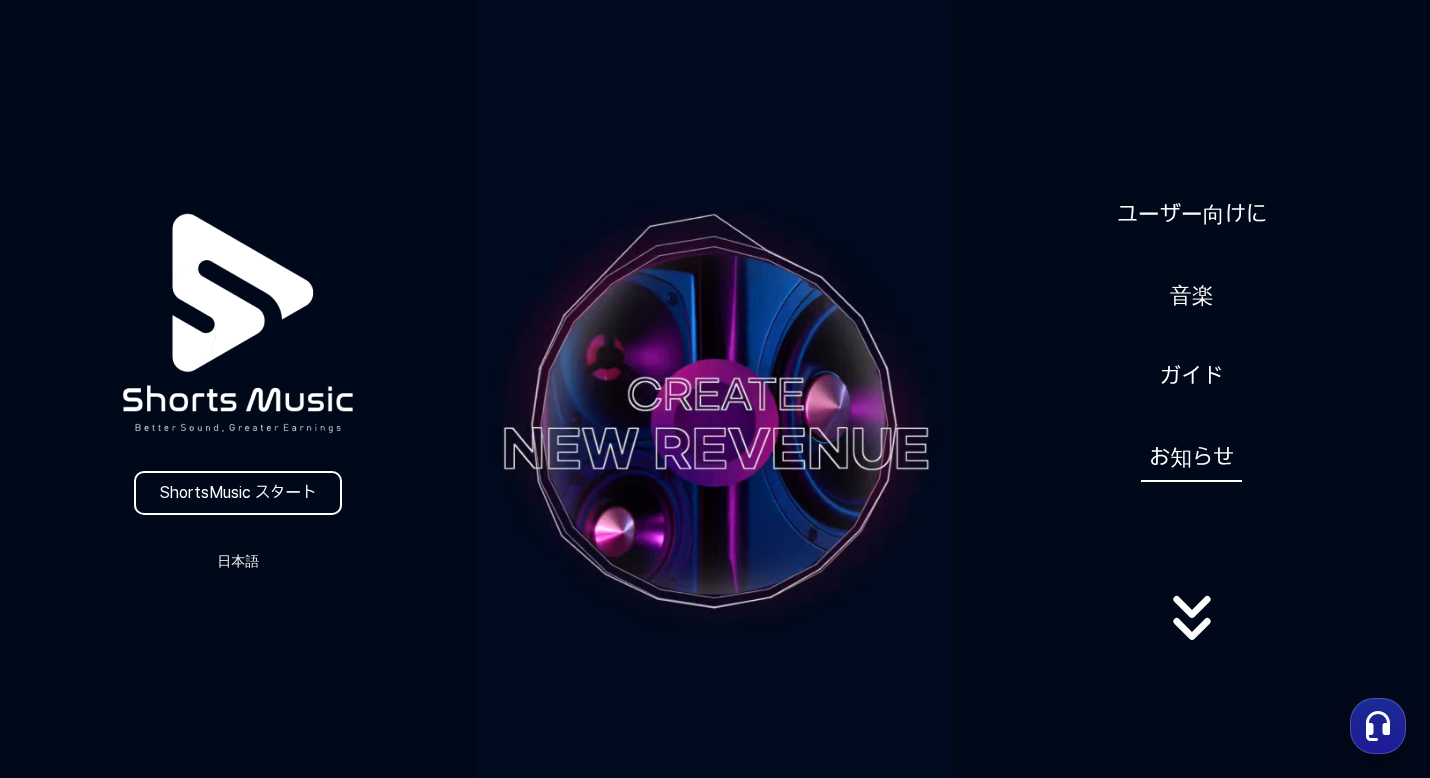 click on "お知らせ" at bounding box center [1191, 457] 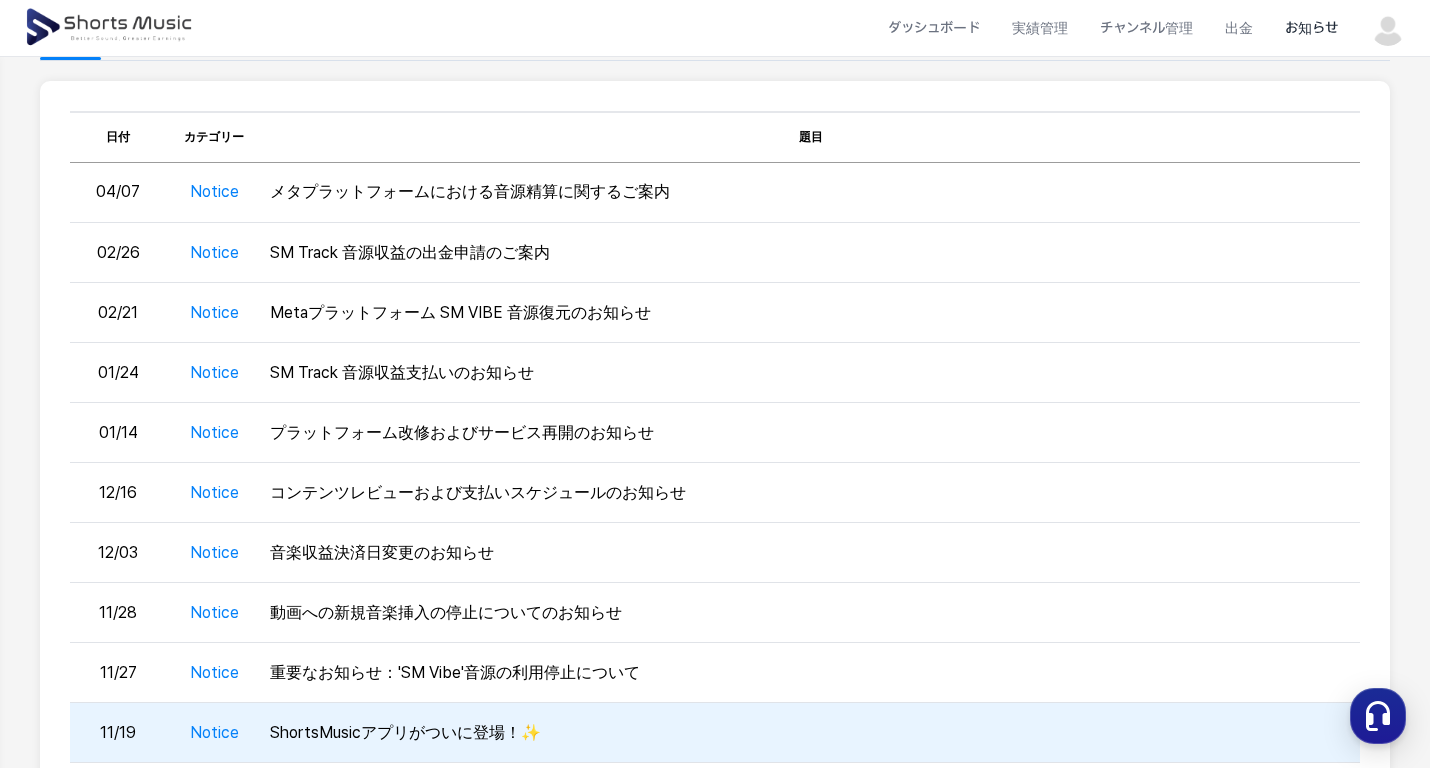 scroll, scrollTop: 181, scrollLeft: 0, axis: vertical 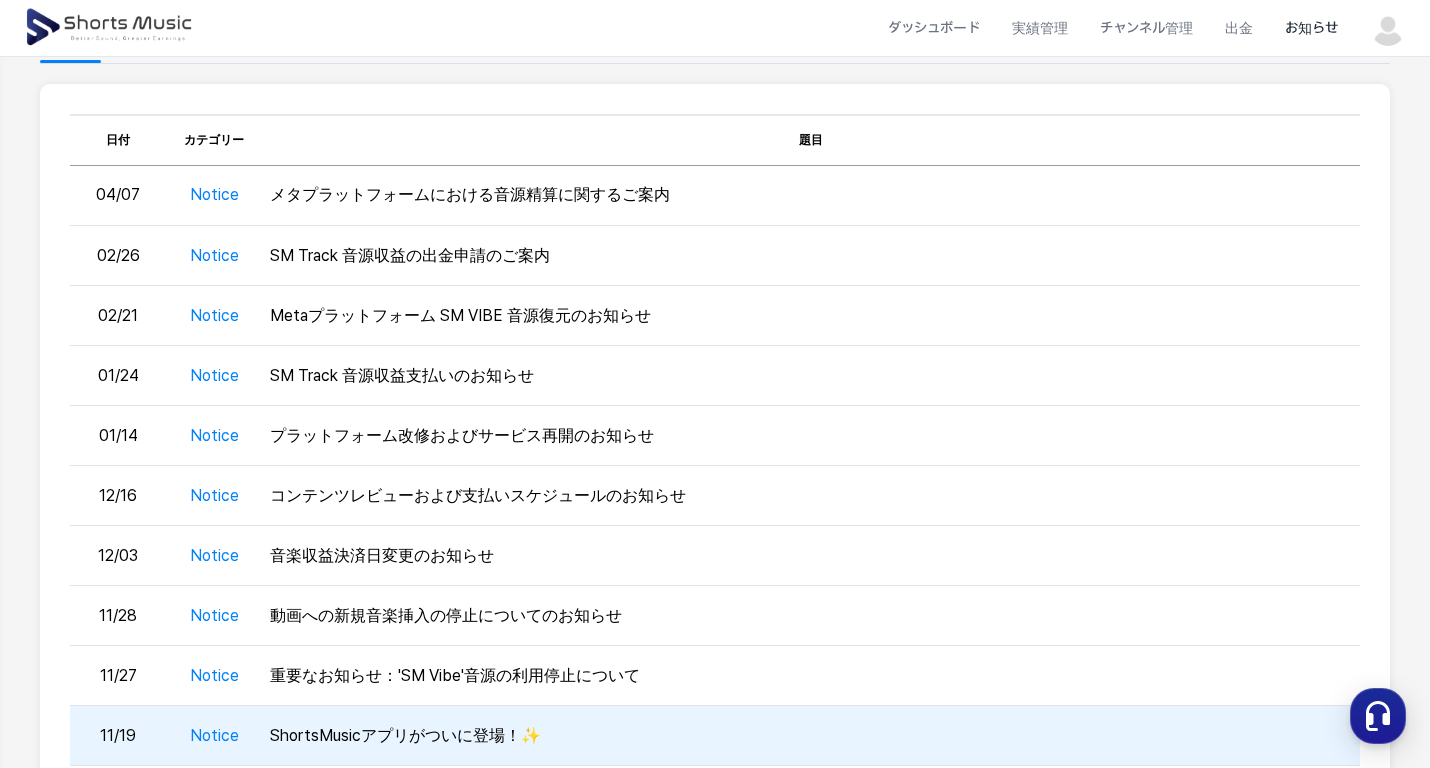 click on "コンテンツレビューおよび支払いスケジュールのお知らせ" at bounding box center [811, 496] 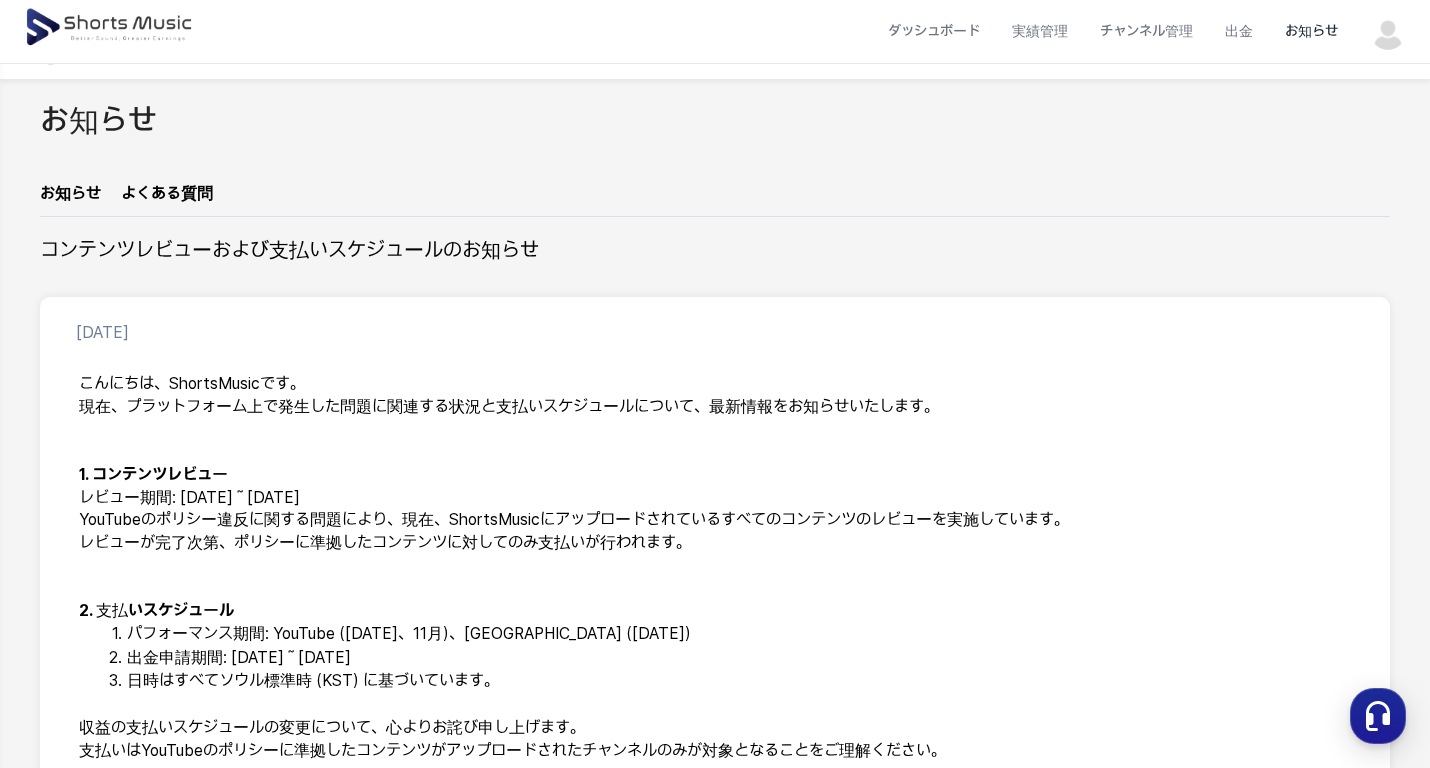 scroll, scrollTop: 30, scrollLeft: 0, axis: vertical 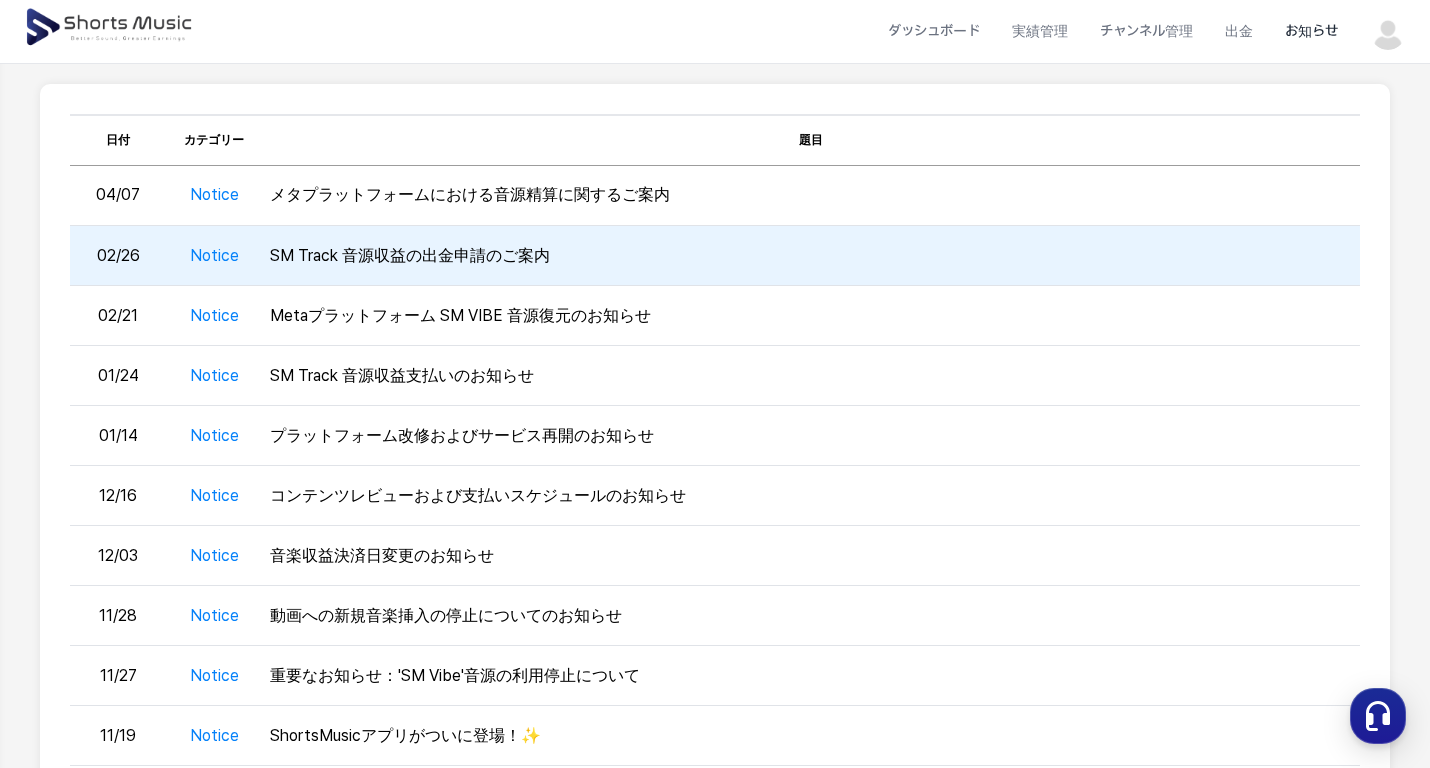 click on "SM Track 音源収益の出金申請のご案内" at bounding box center (811, 256) 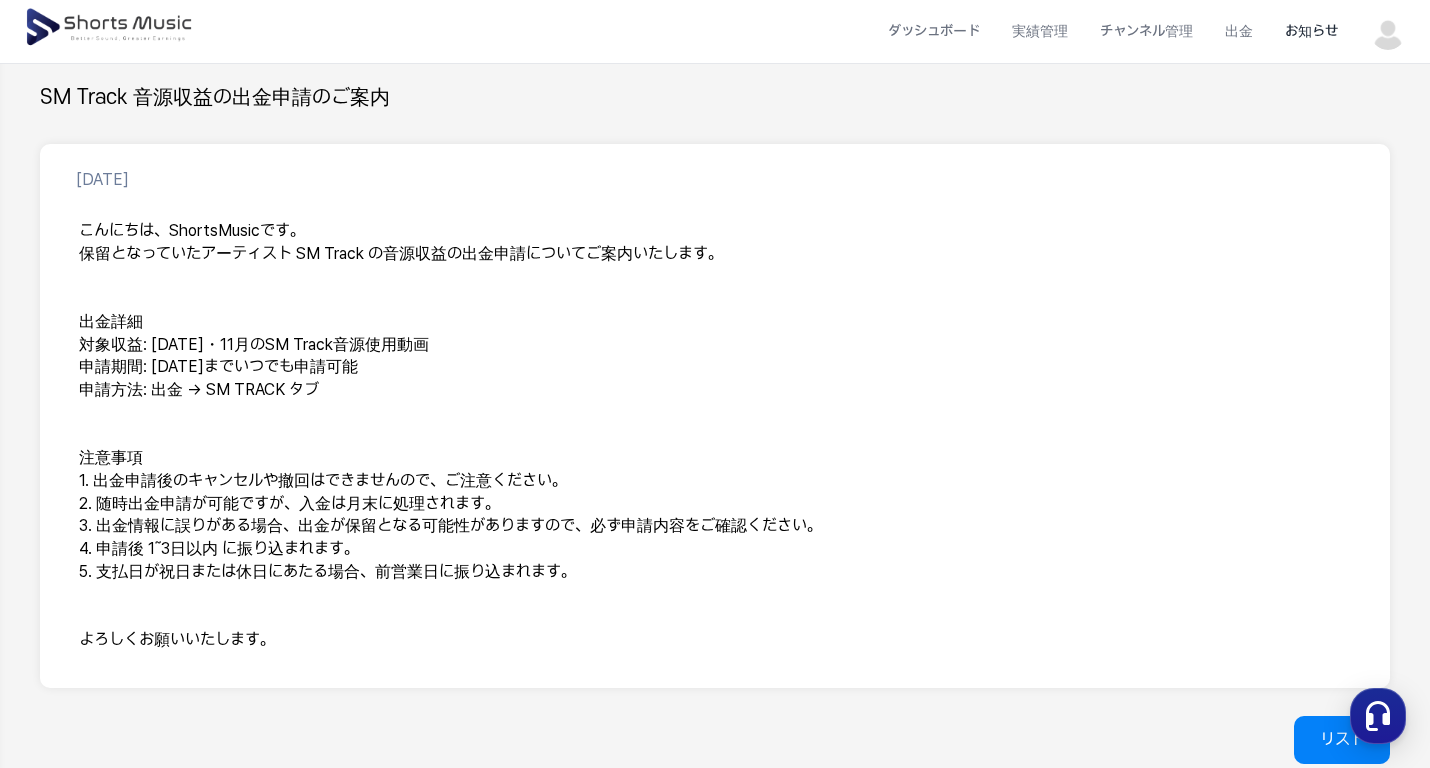 scroll, scrollTop: 0, scrollLeft: 0, axis: both 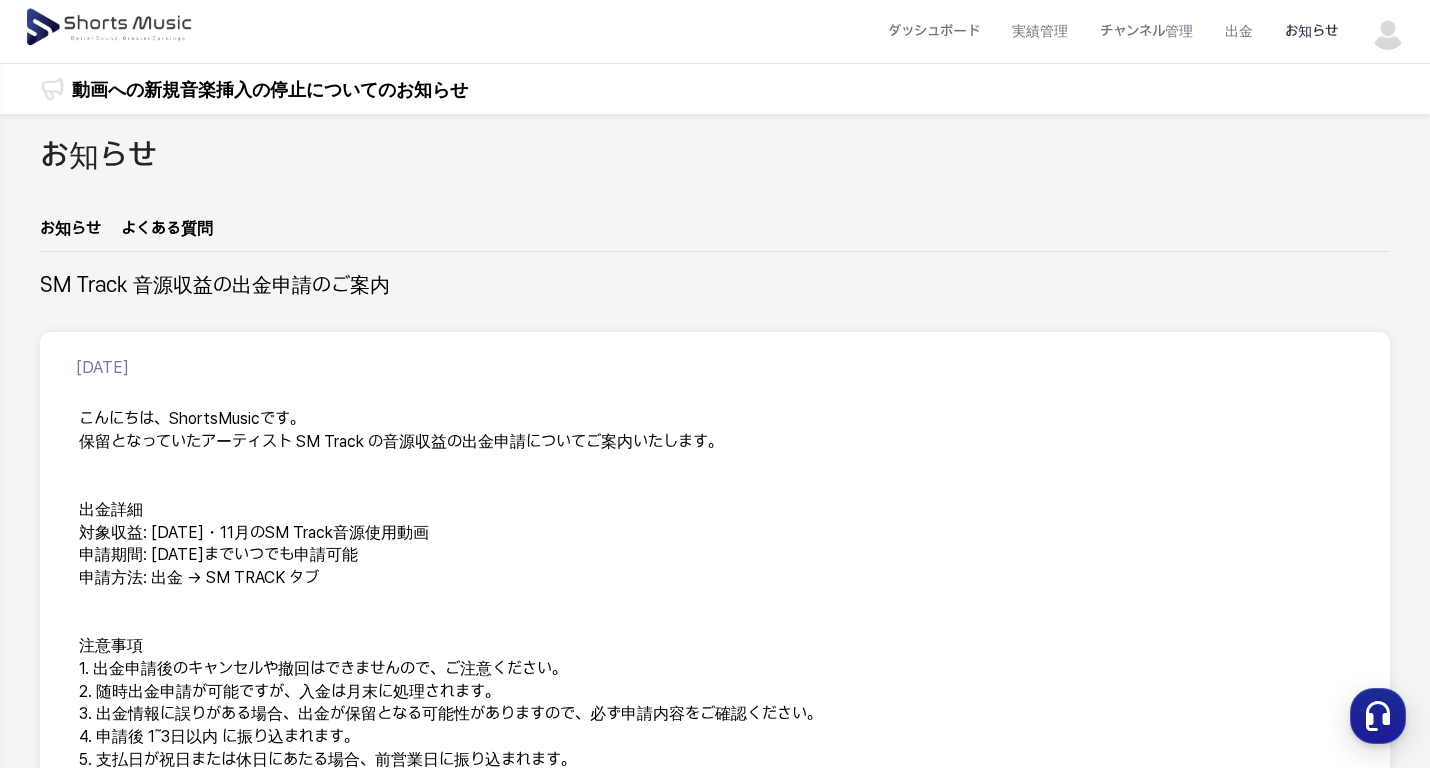 click on "[DATE]   こんにちは、ShortsMusicです。 保留となっていたアーティスト SM Track の音源収益の出金申請についてご案内いたします。 出金詳細 対象収益: [DATE]・11月のSM Track音源使用動画 申請期間: [DATE]までいつでも申請可能 申請方法: 出金 → SM TRACK タブ 注意事項 1. 出金申請後のキャンセルや撤回はできませんので、ご注意ください。 2. 随時出金申請が可能ですが、入金は月末に処理されます。 3. 出金情報に誤りがある場合、出金が保留となる可能性がありますので、必ず申請内容をご確認ください。 4. 申請後 1～3日以内 に振り込まれます。 5. 支払日が祝日または休日にあたる場合、前営業日に振り込まれます。 よろしくお願いいたします。" at bounding box center (715, 604) 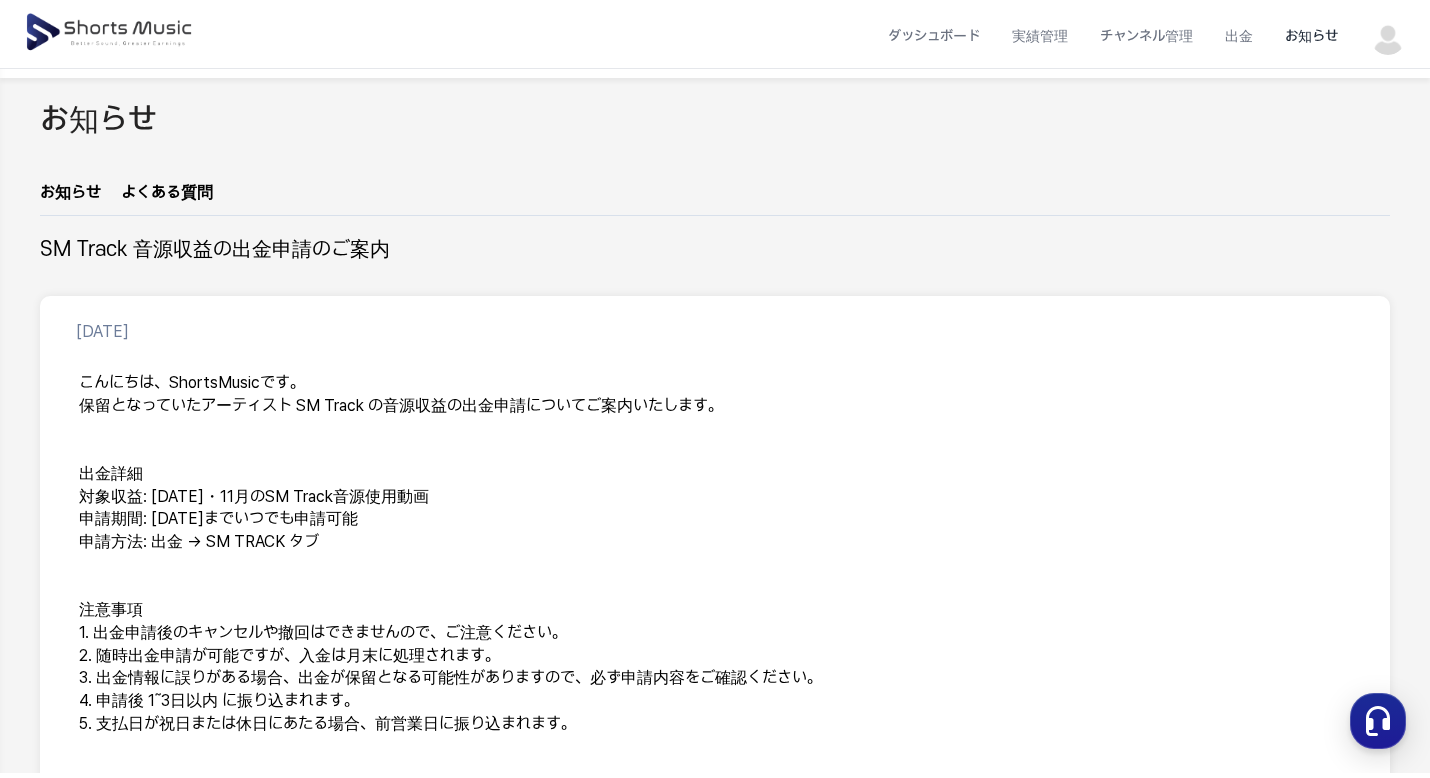 scroll, scrollTop: 0, scrollLeft: 0, axis: both 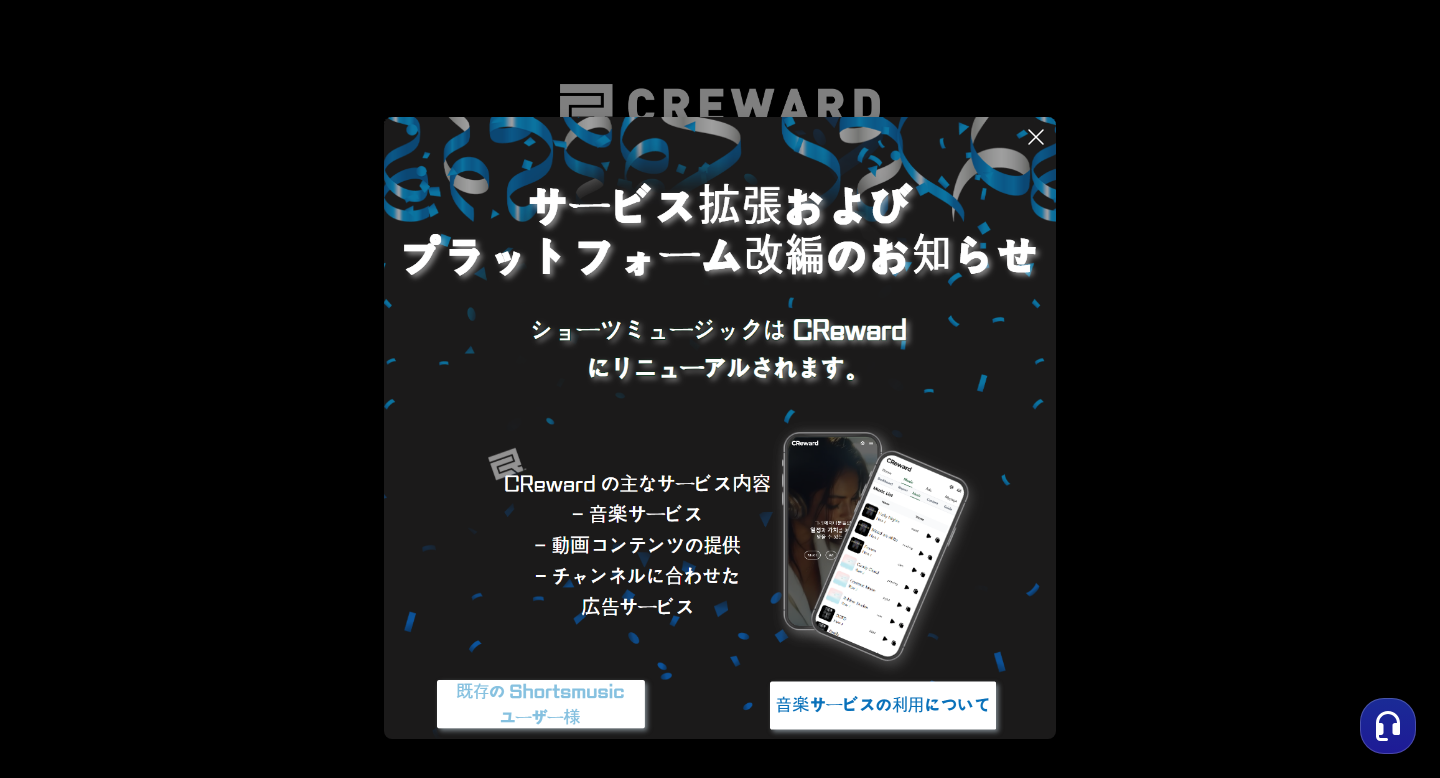 click 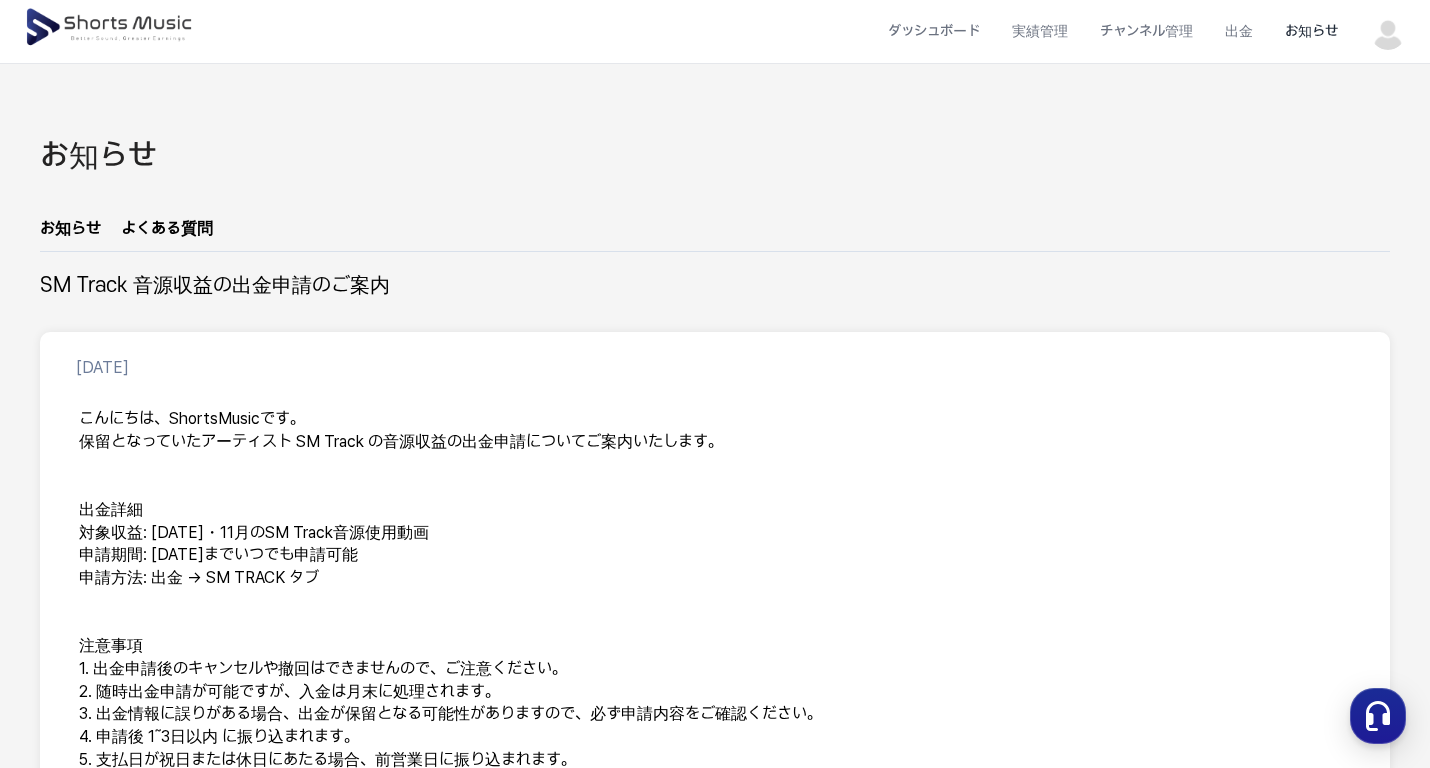 click at bounding box center (110, 28) 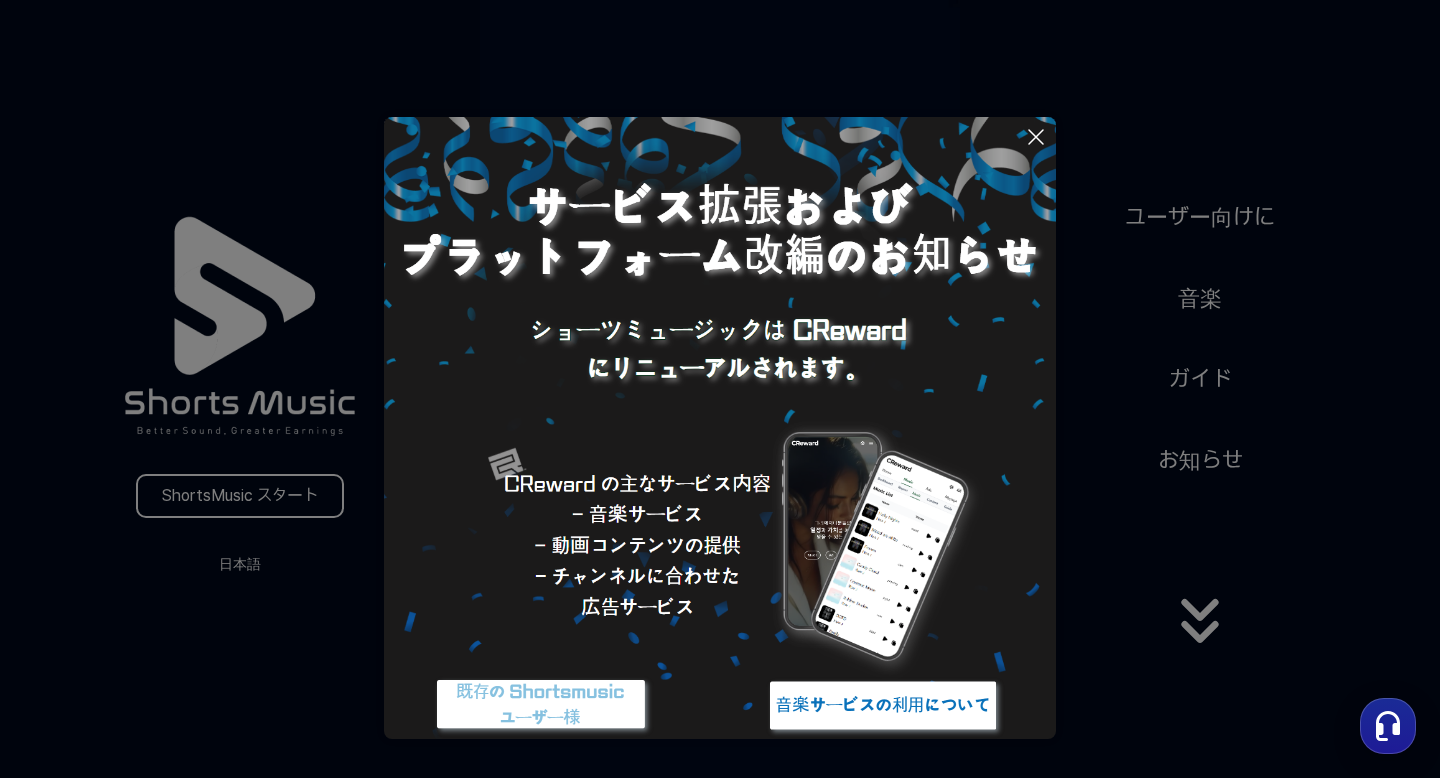 click 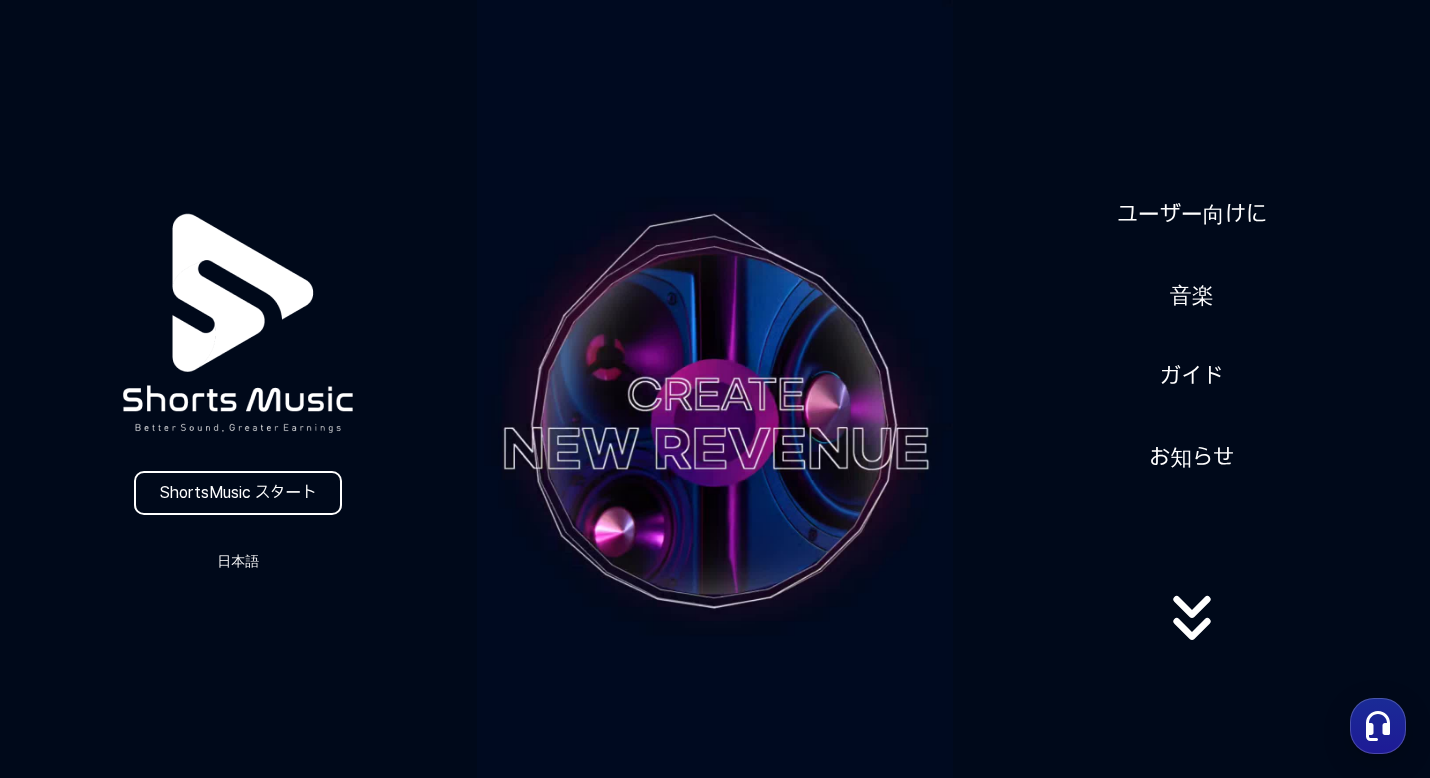 click on "日本語" at bounding box center [238, 561] 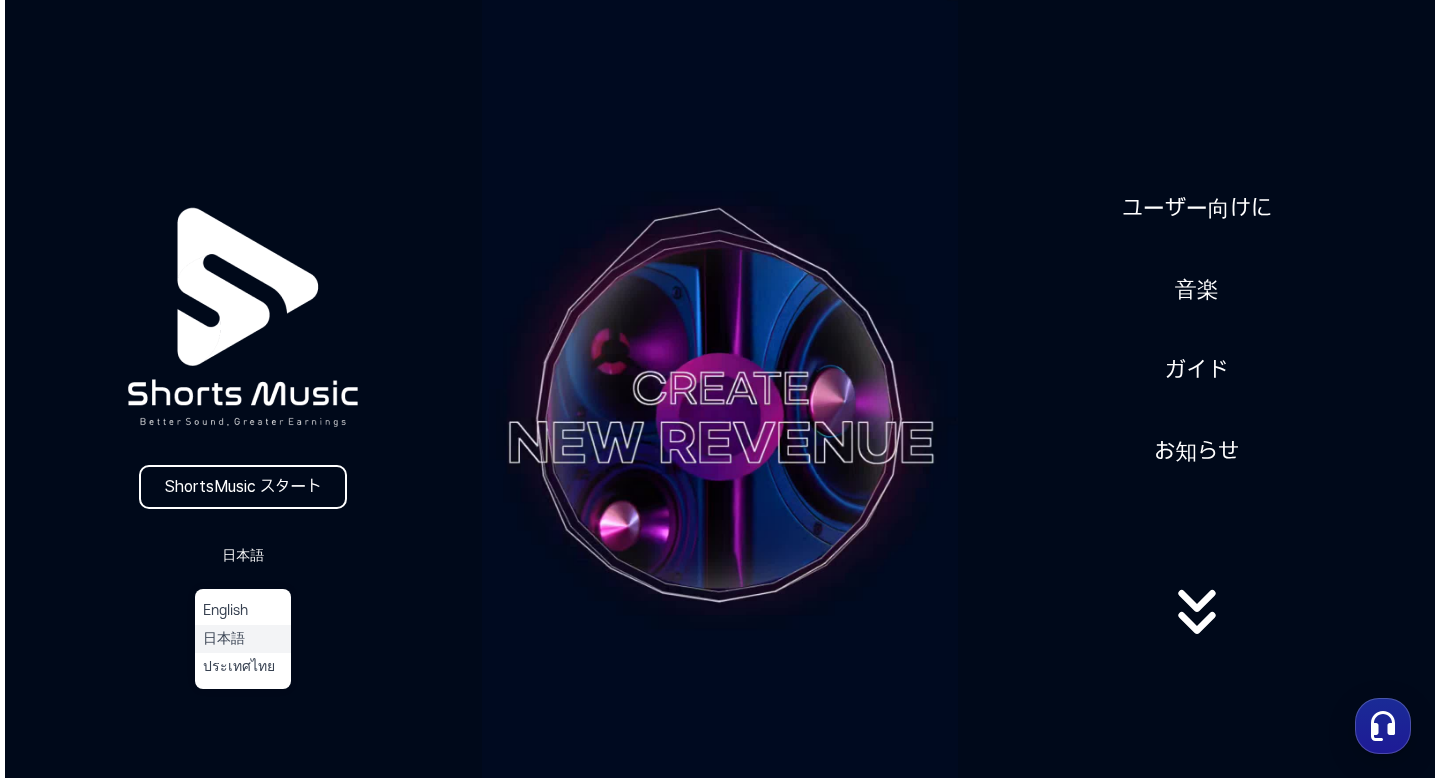 scroll, scrollTop: 0, scrollLeft: 0, axis: both 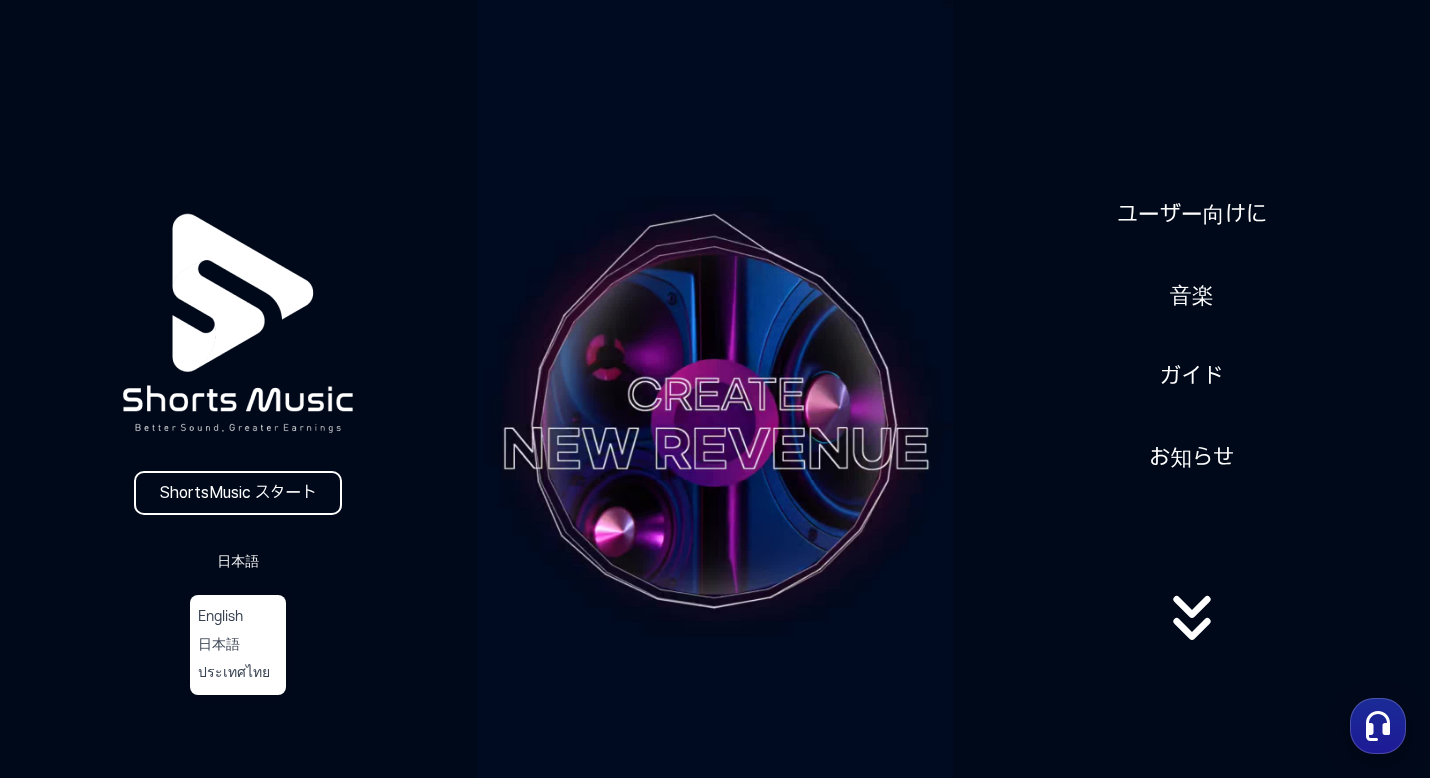 click at bounding box center [715, 389] 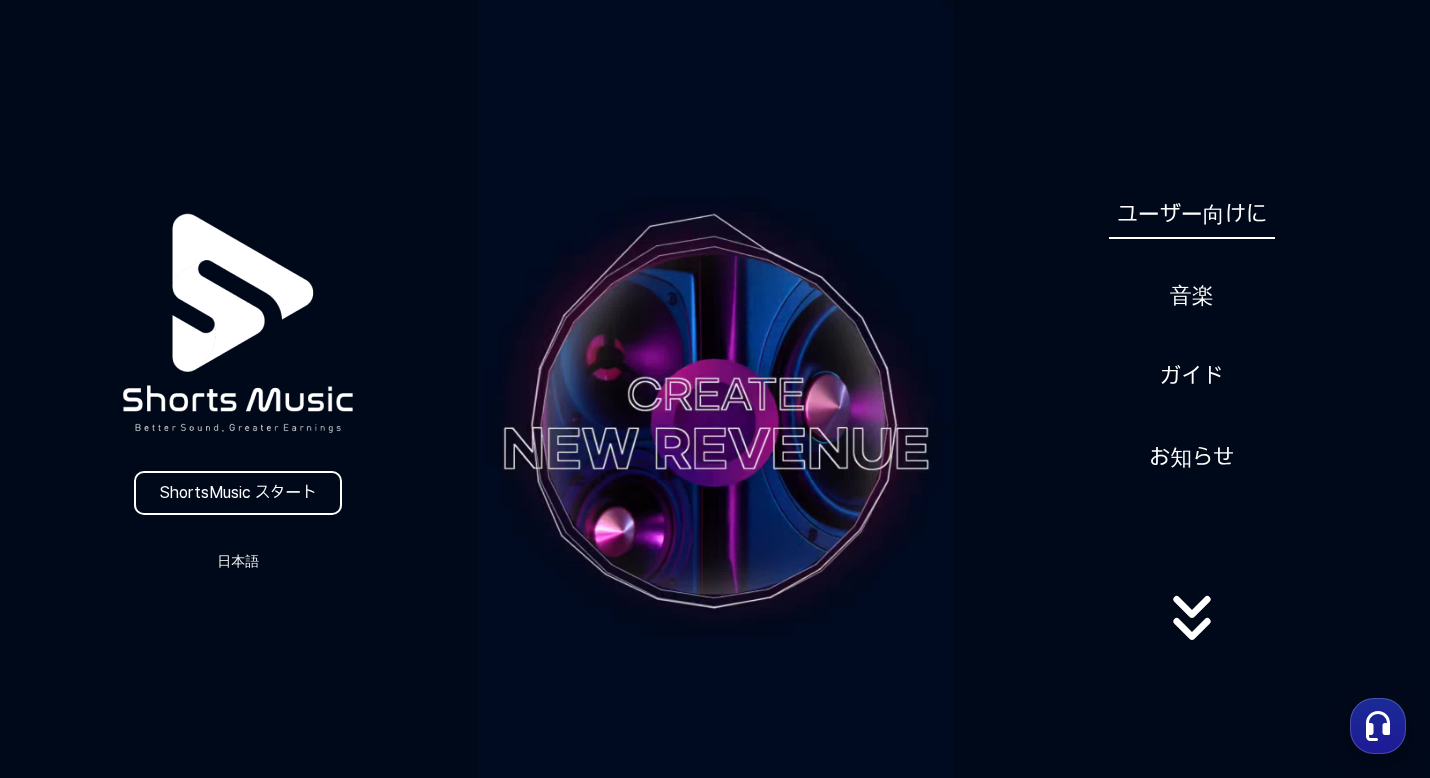 click on "ユーザー向けに" at bounding box center [1192, 214] 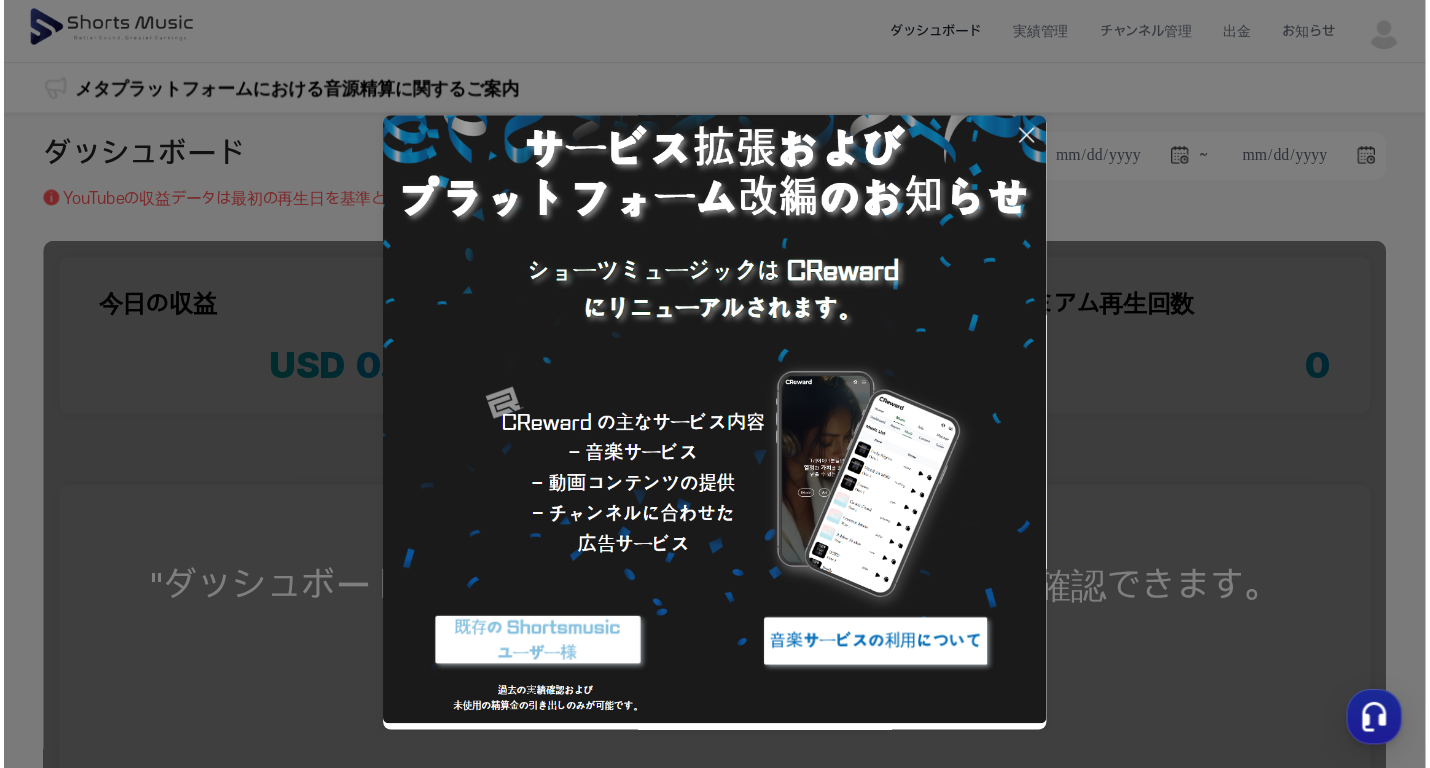 scroll, scrollTop: 56, scrollLeft: 0, axis: vertical 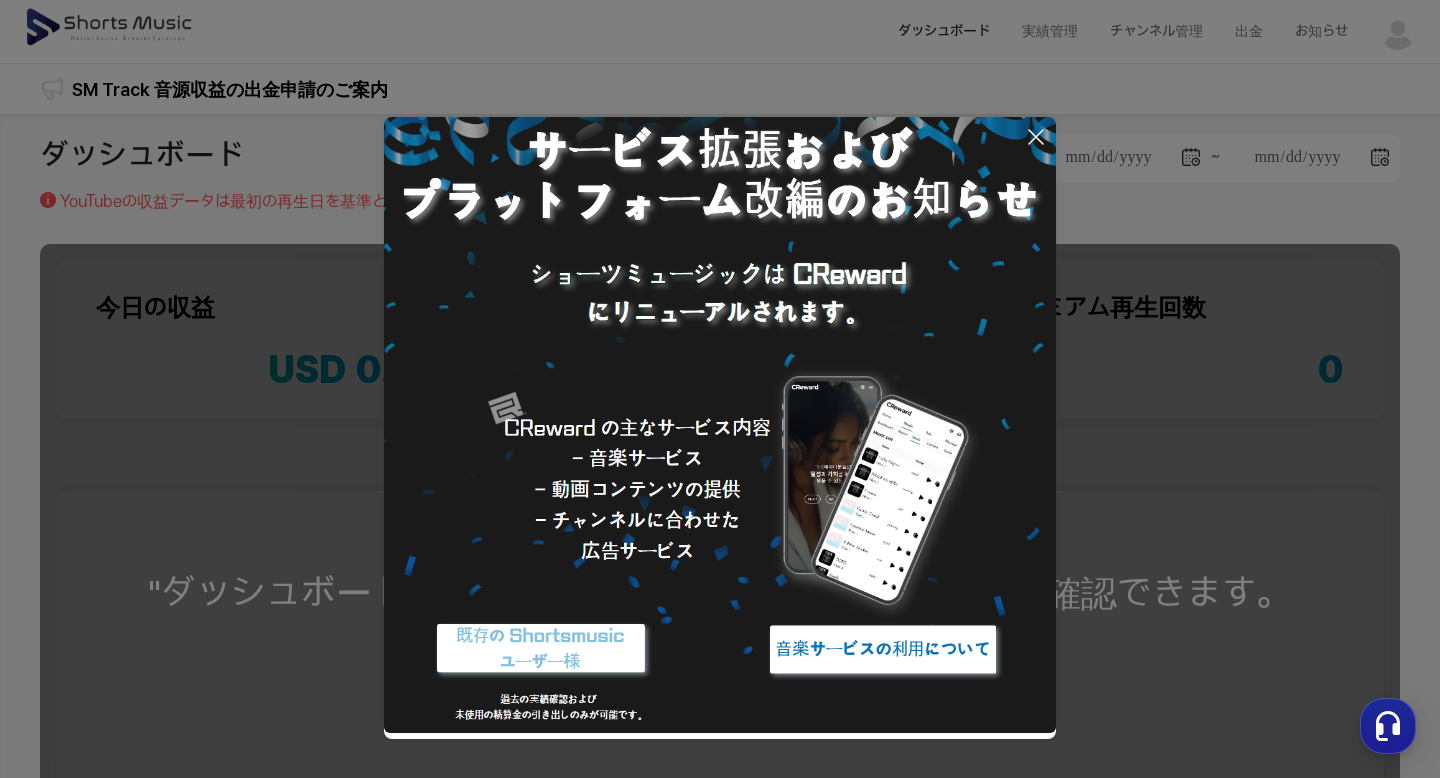 click at bounding box center (883, 649) 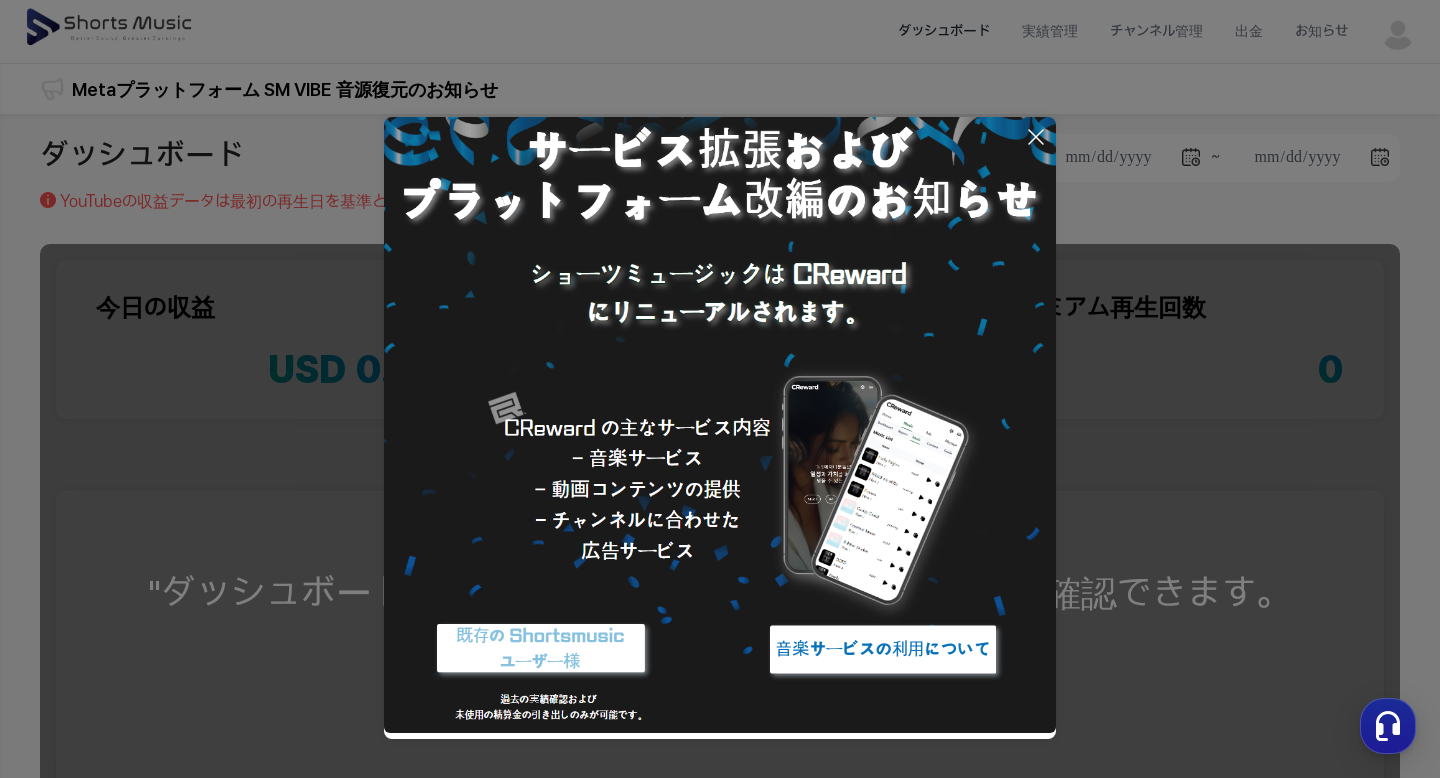 click 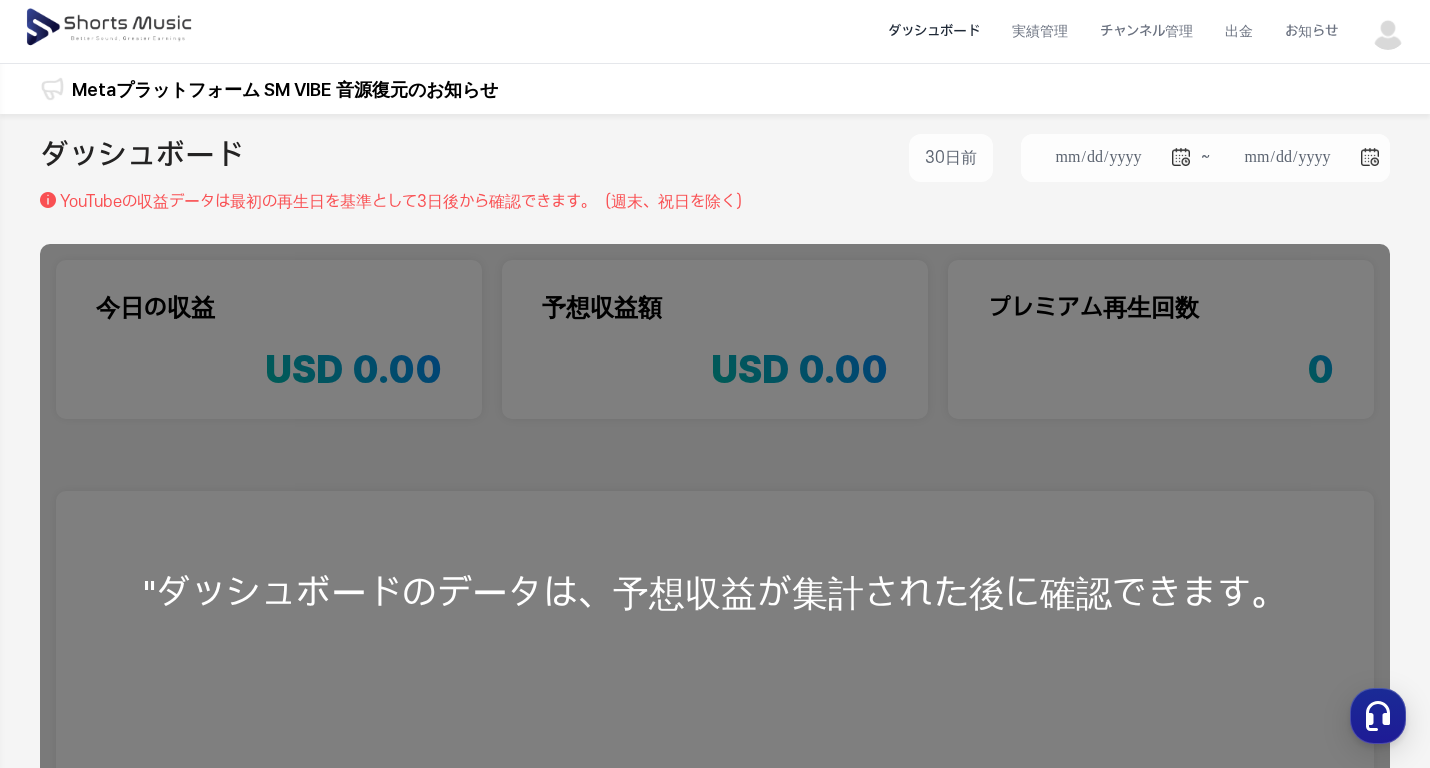 click on "**********" at bounding box center [715, 174] 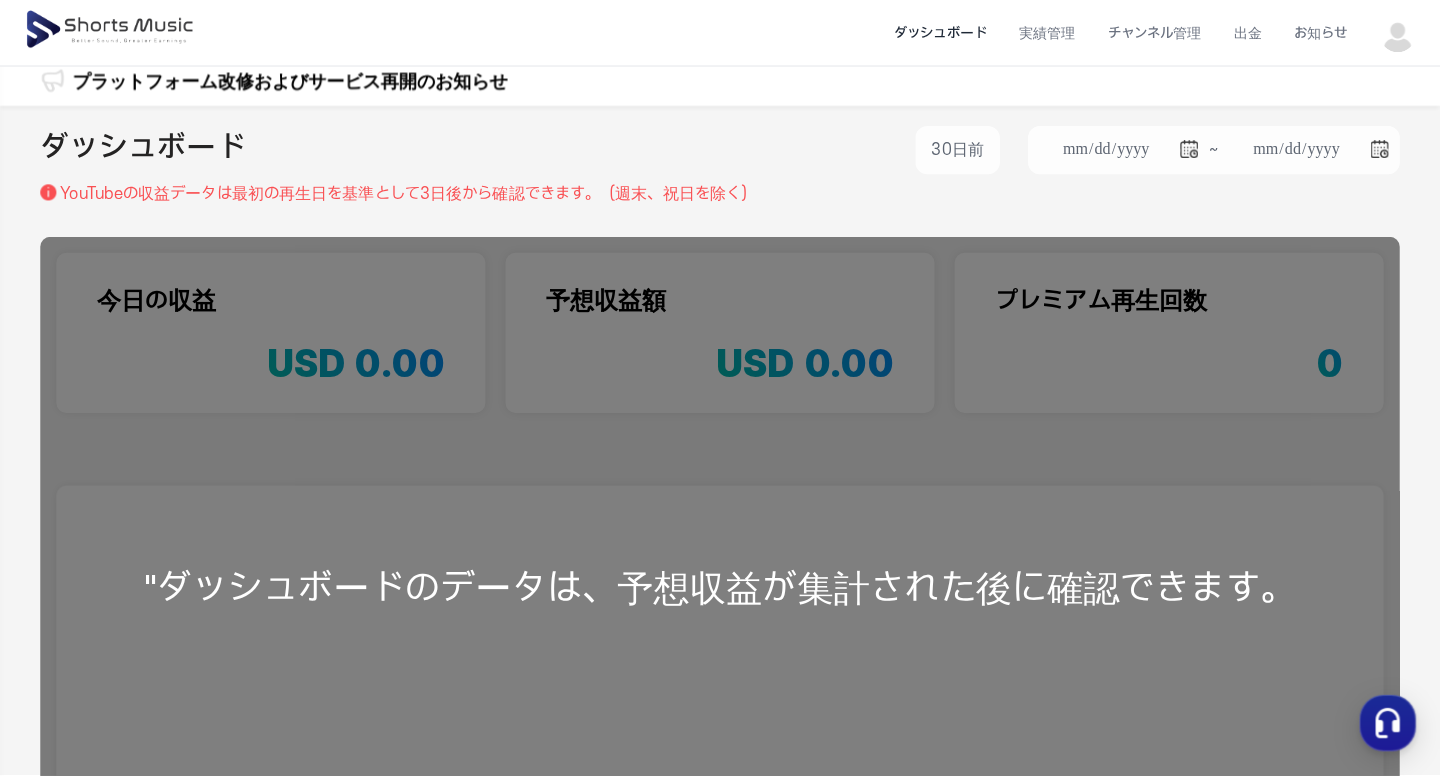 scroll, scrollTop: 0, scrollLeft: 0, axis: both 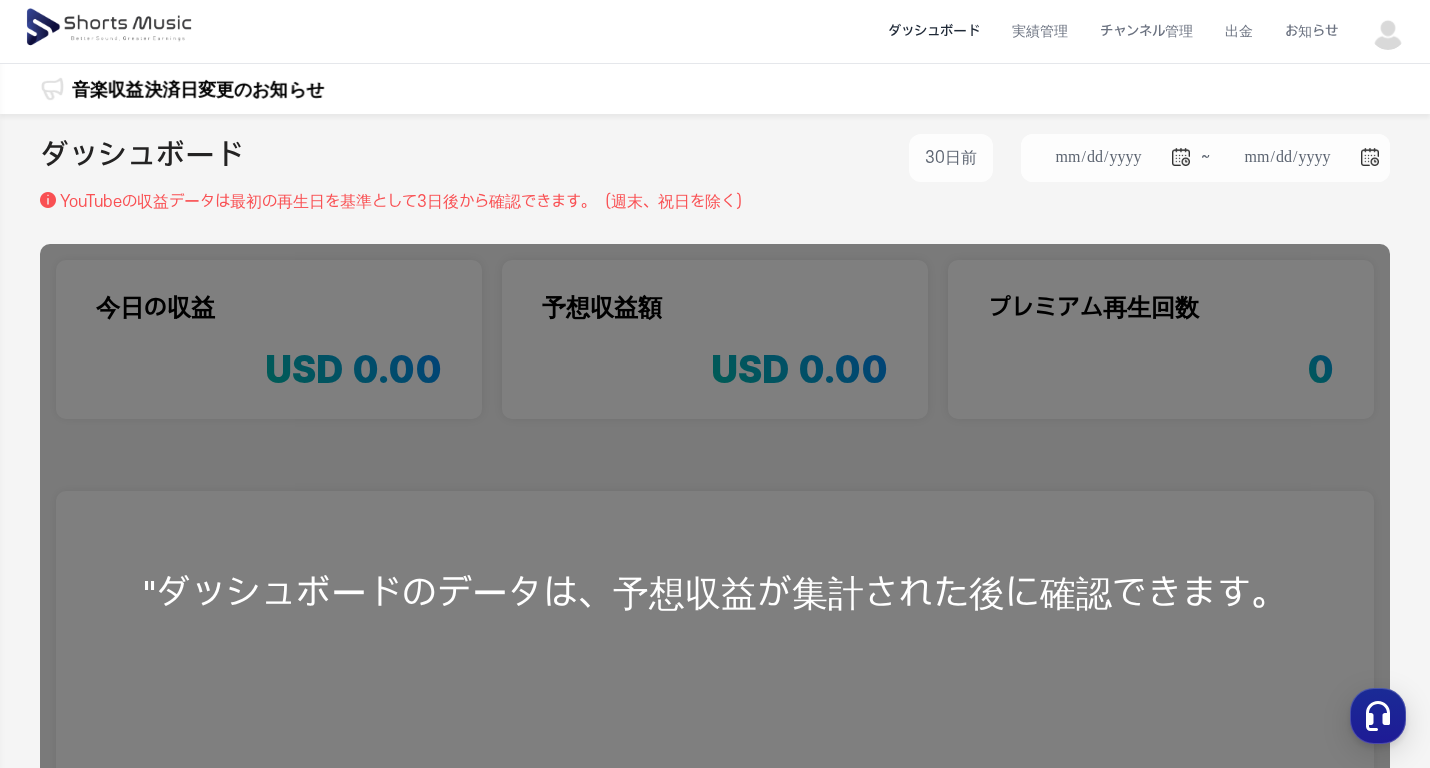 click on ""ダッシュボードのデータは、予想収益が集計された後に確認できます。" at bounding box center [715, 593] 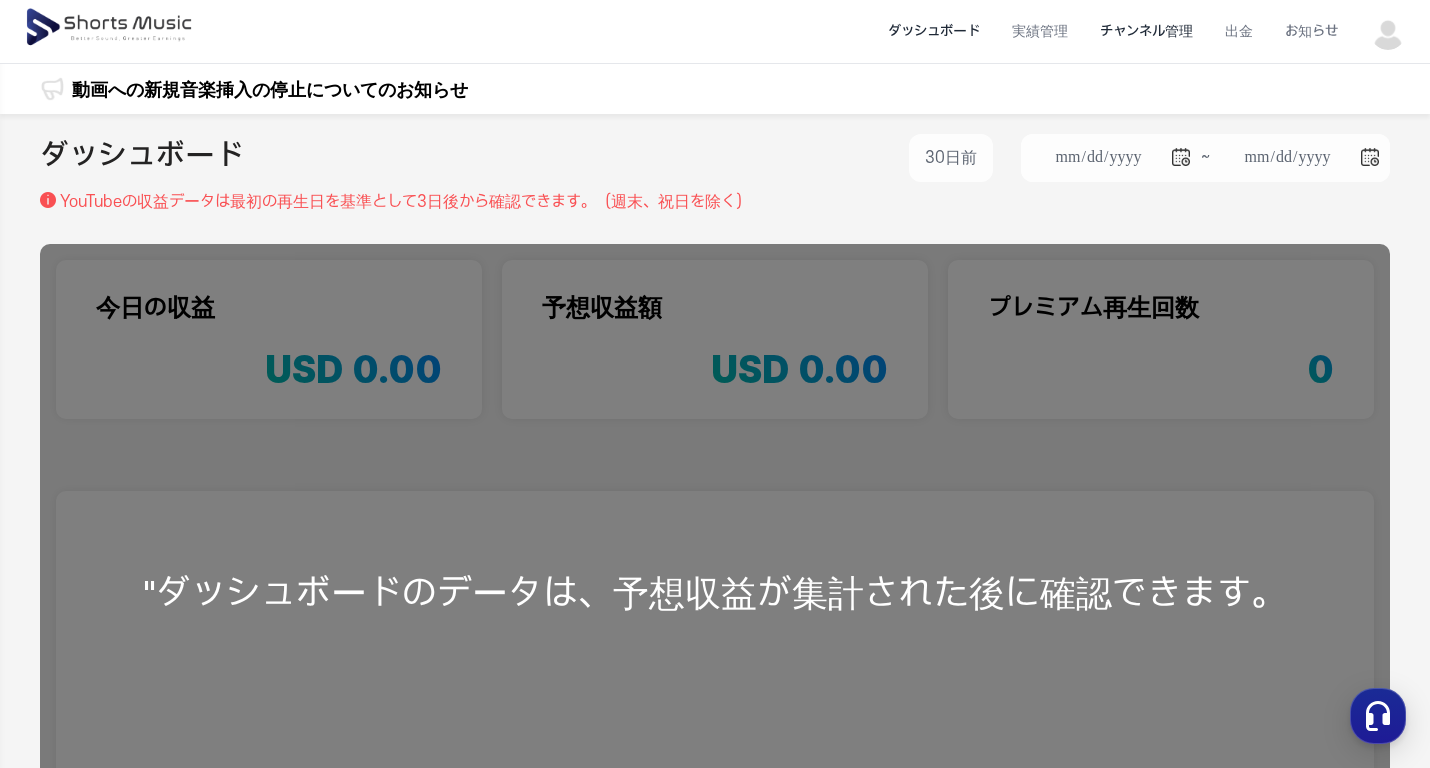 click on "チャンネル管理" at bounding box center (1146, 31) 